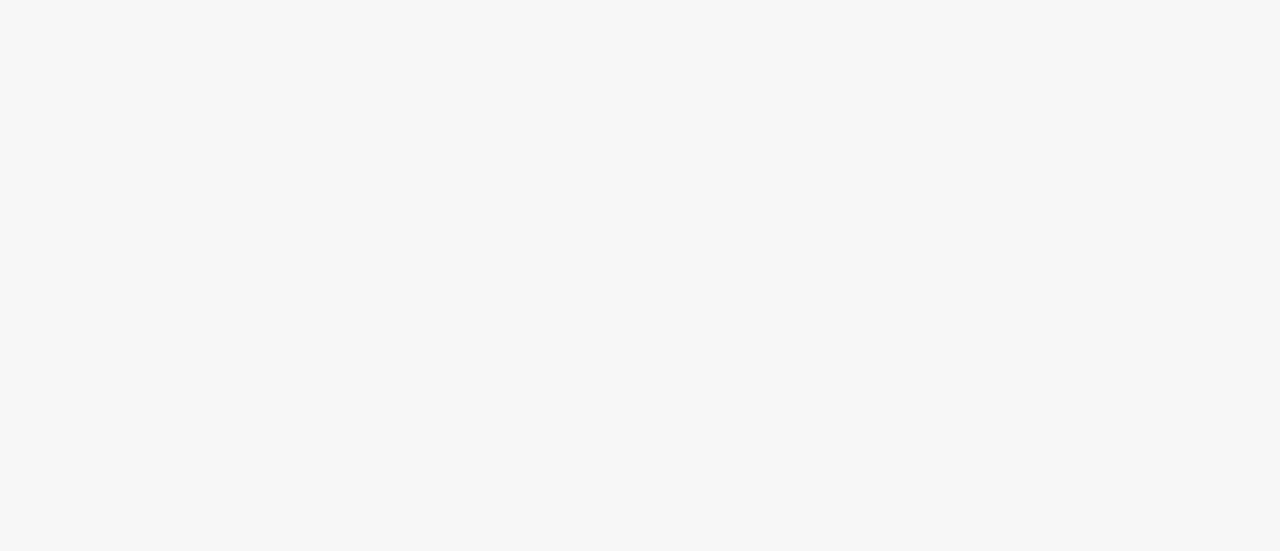 scroll, scrollTop: 0, scrollLeft: 0, axis: both 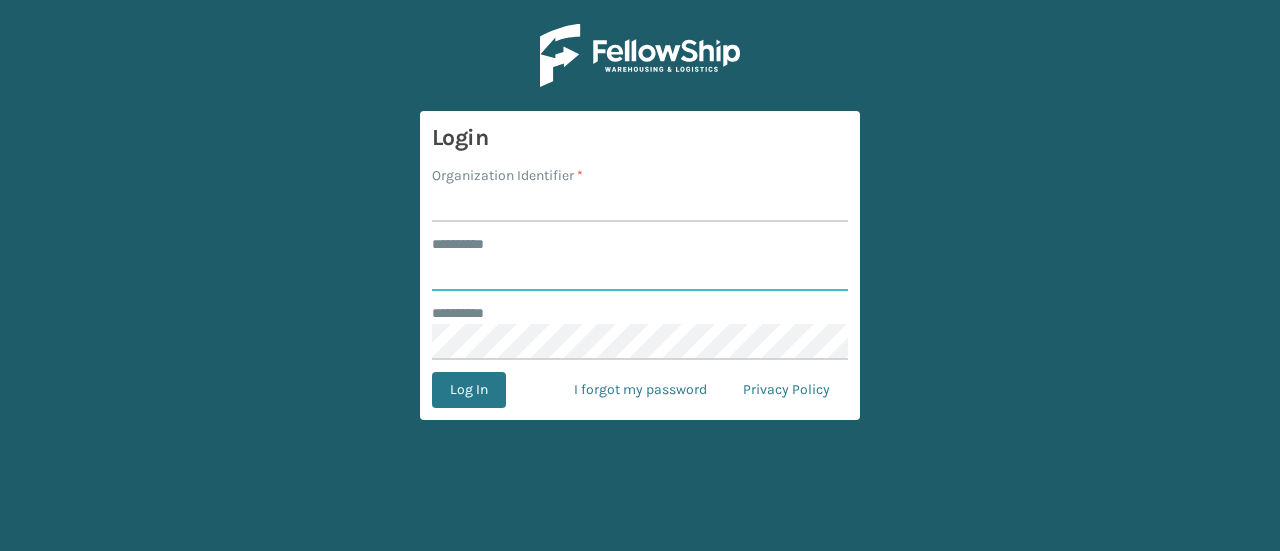 type on "*****" 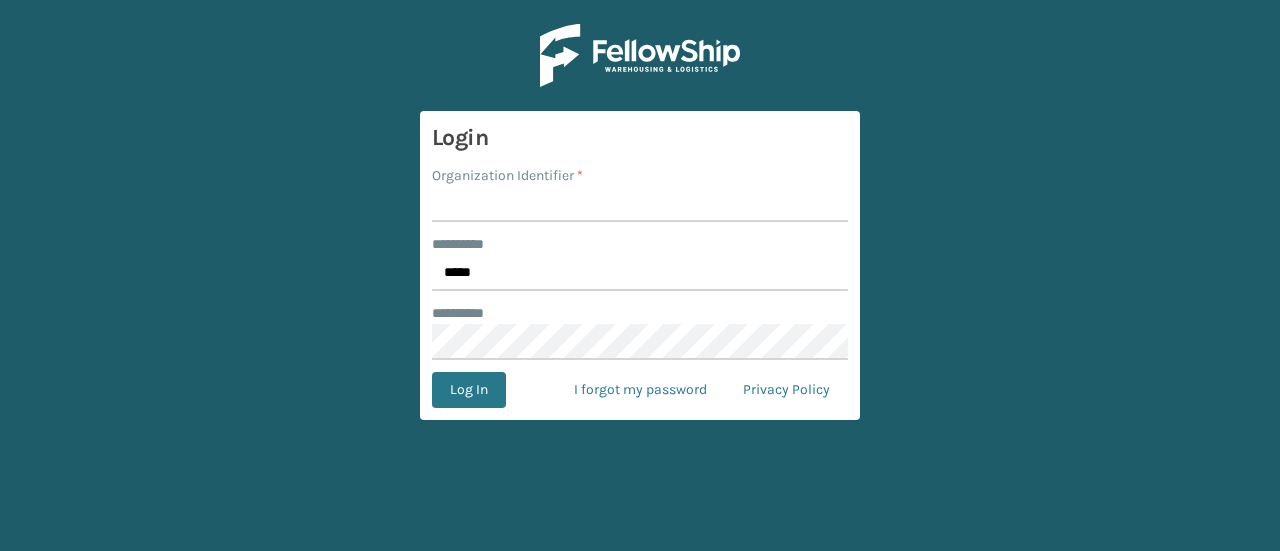 click on "Organization Identifier   *" at bounding box center [640, 204] 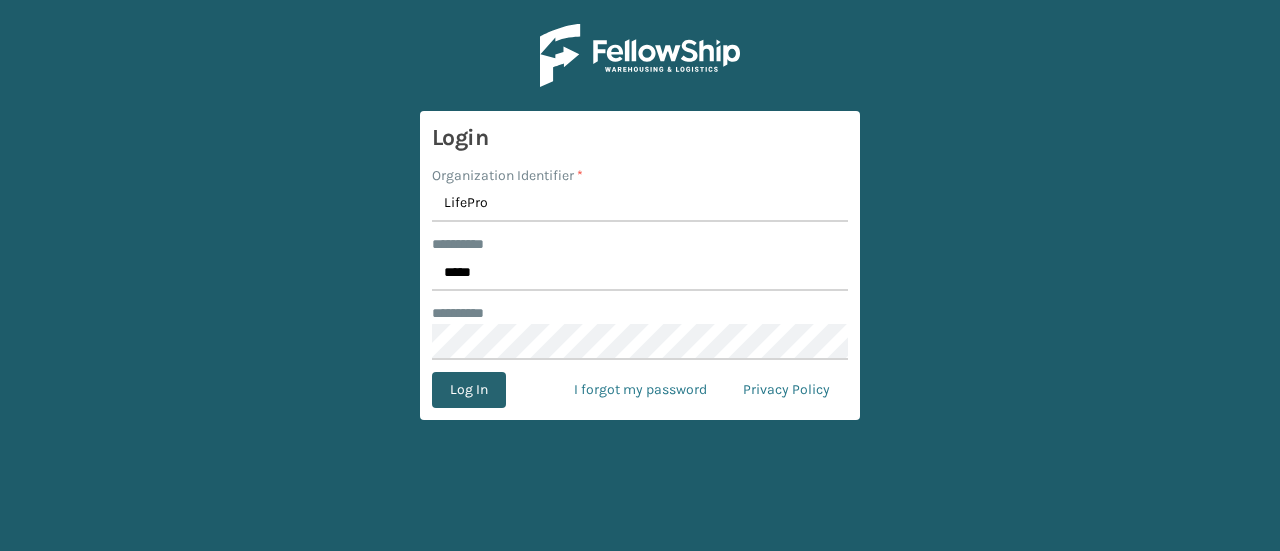 click on "Log In" at bounding box center (469, 390) 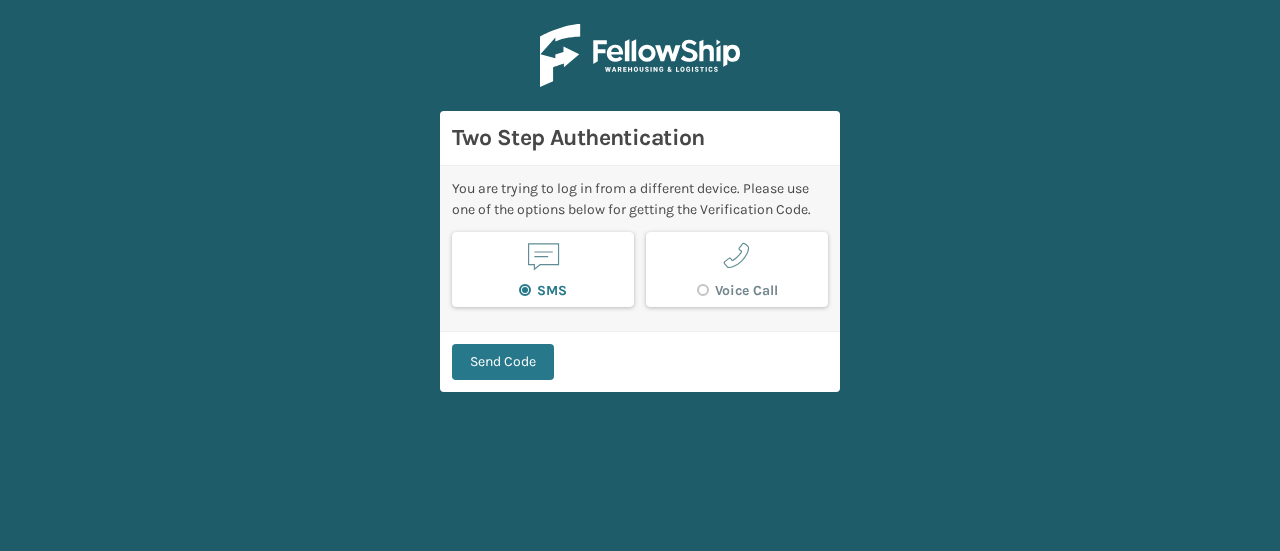 click on "Send Code" at bounding box center (503, 362) 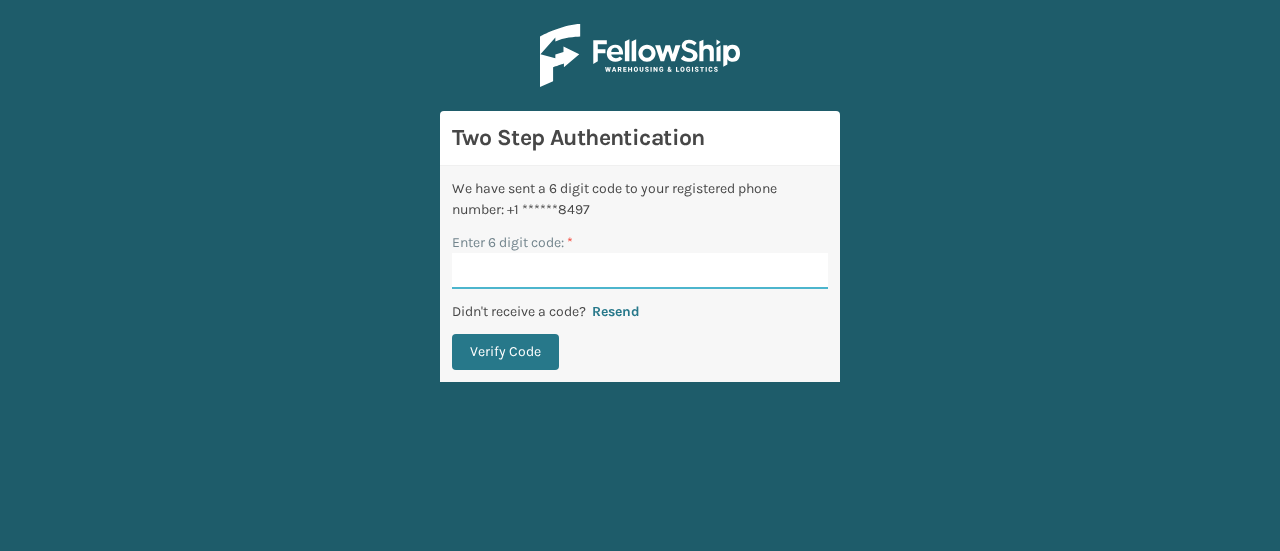 paste on "359592" 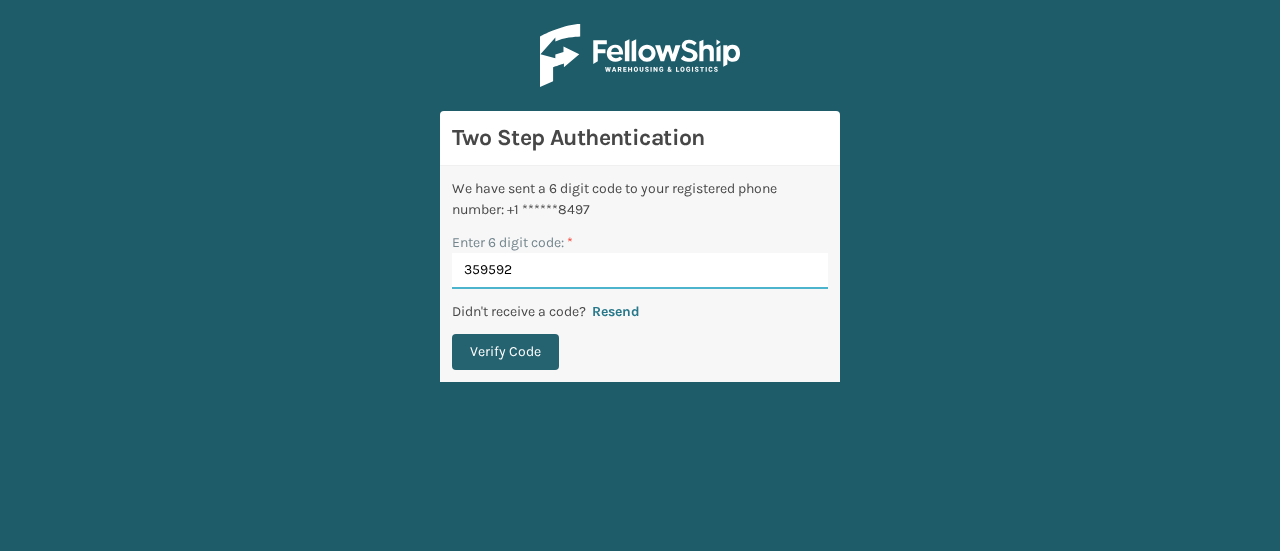 type on "359592" 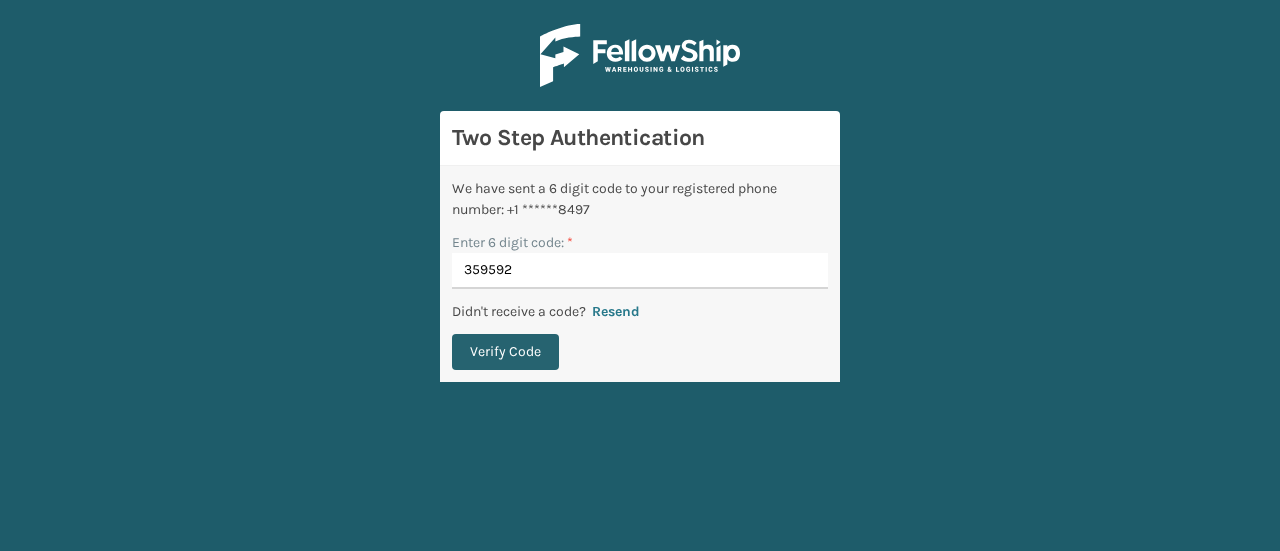 click on "Verify Code" at bounding box center [505, 352] 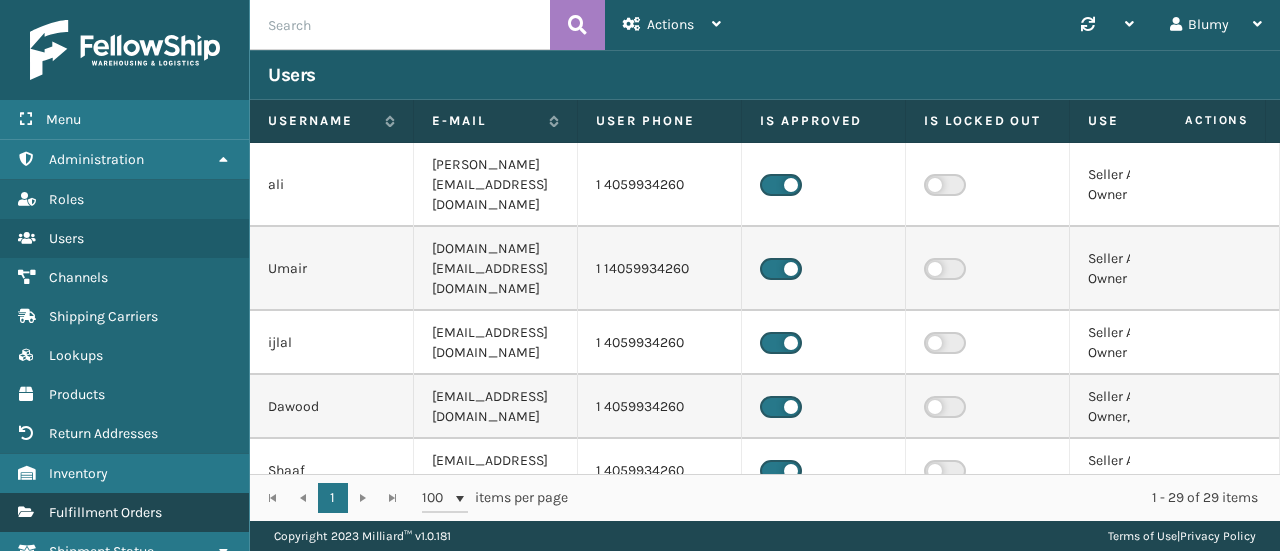 click on "Fulfillment Orders" at bounding box center [105, 512] 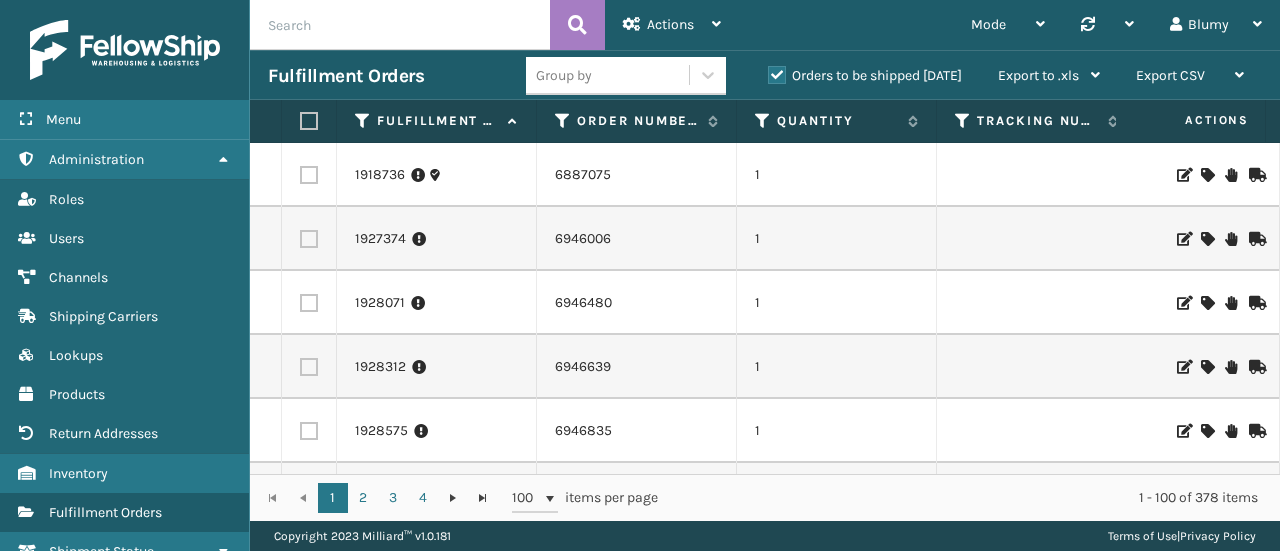 type 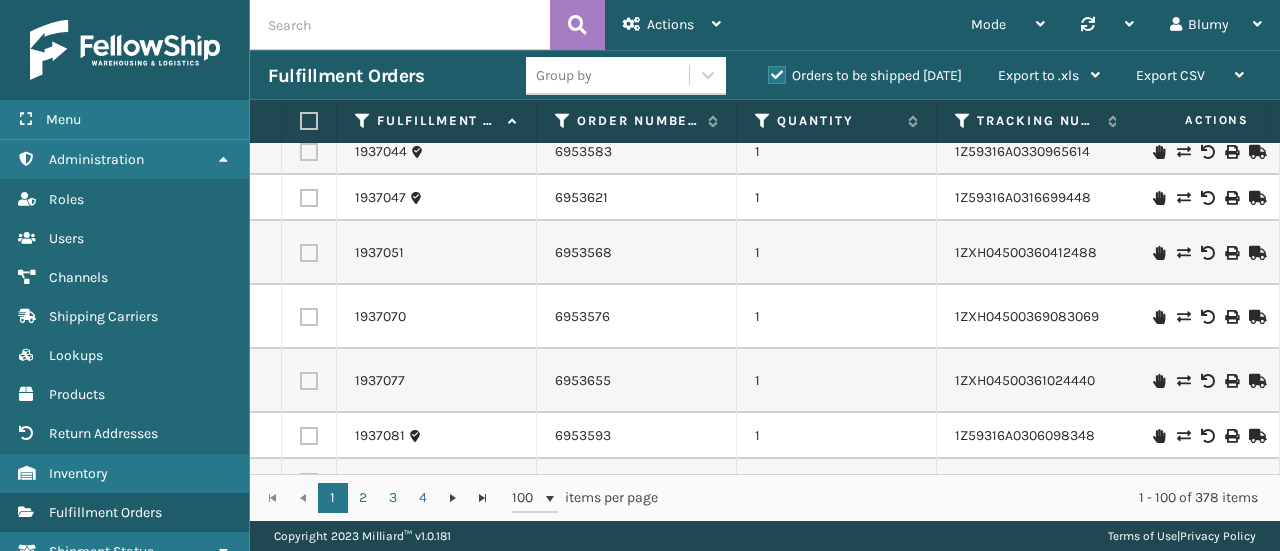 scroll, scrollTop: 4250, scrollLeft: 0, axis: vertical 